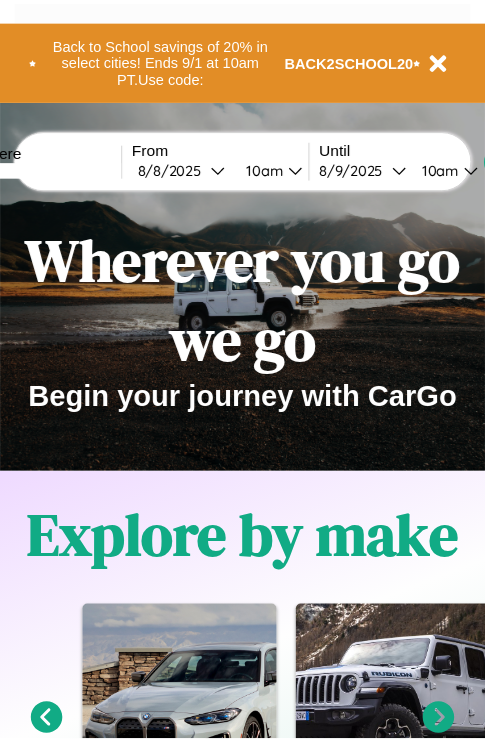 scroll, scrollTop: 0, scrollLeft: 0, axis: both 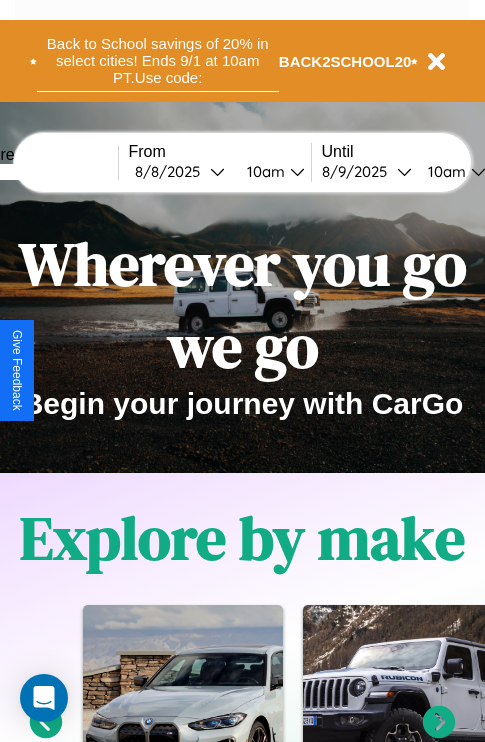 click on "Back to School savings of 20% in select cities! Ends 9/1 at 10am PT.  Use code:" at bounding box center (158, 61) 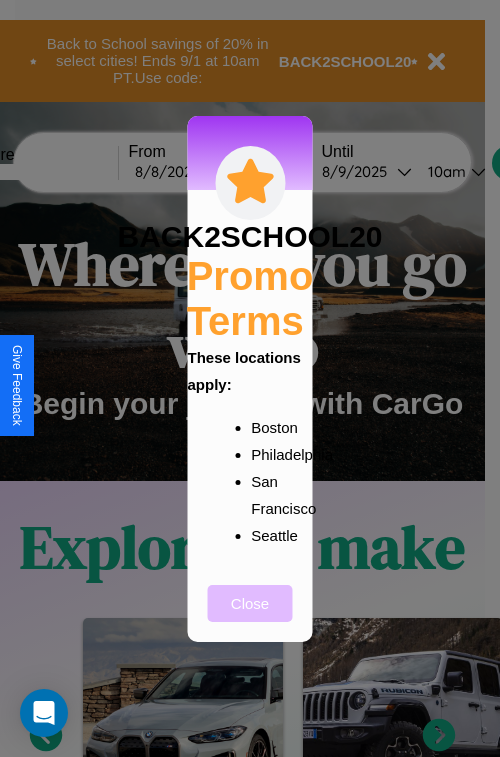 click on "Close" at bounding box center [250, 603] 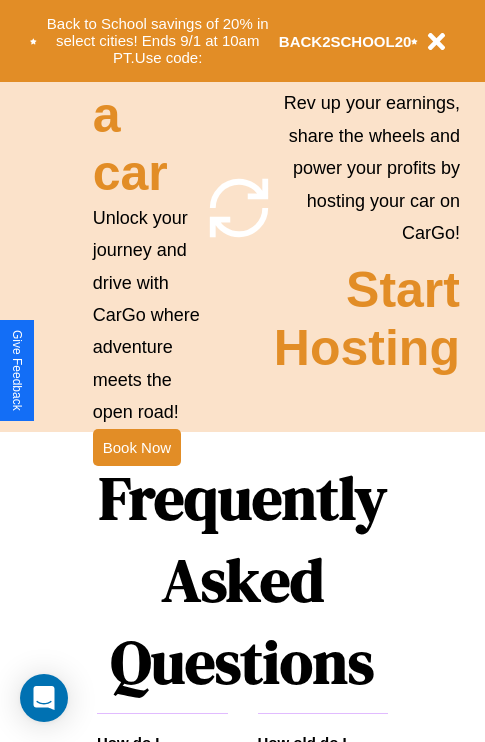 scroll, scrollTop: 1947, scrollLeft: 0, axis: vertical 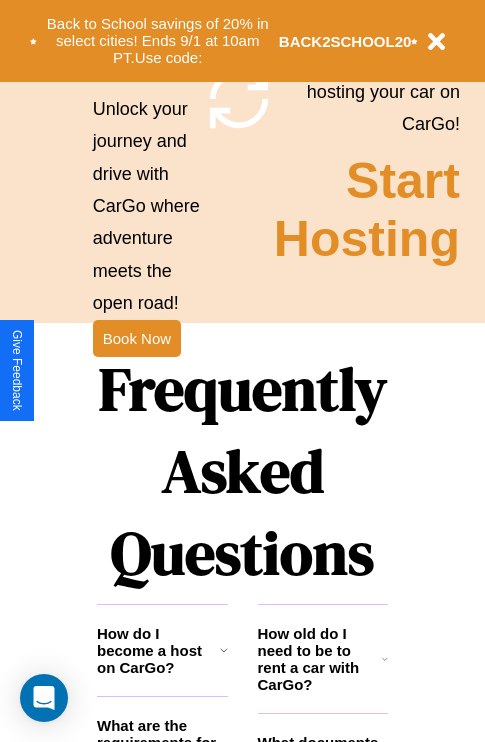 click on "Frequently Asked Questions" at bounding box center [242, 471] 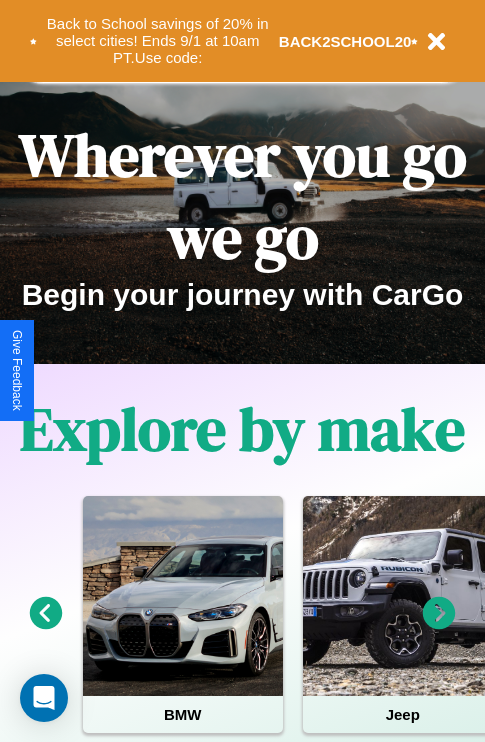 scroll, scrollTop: 0, scrollLeft: 0, axis: both 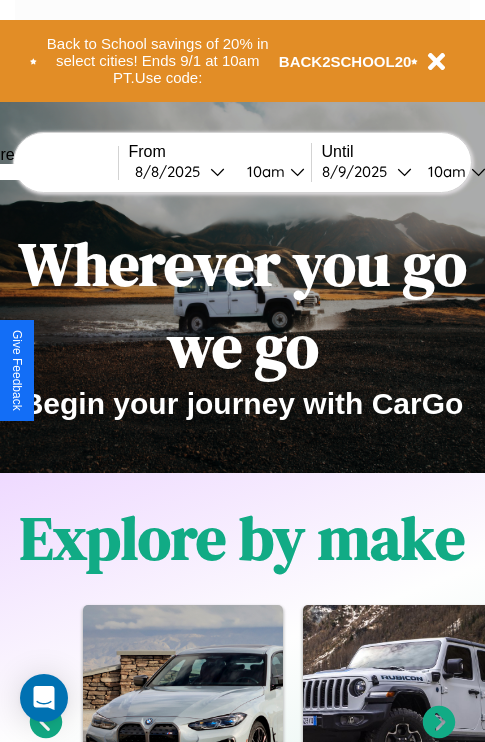 click at bounding box center [43, 172] 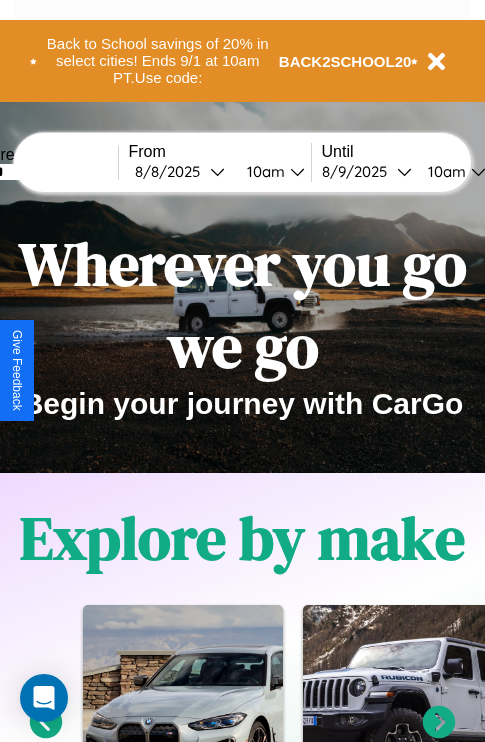 type on "******" 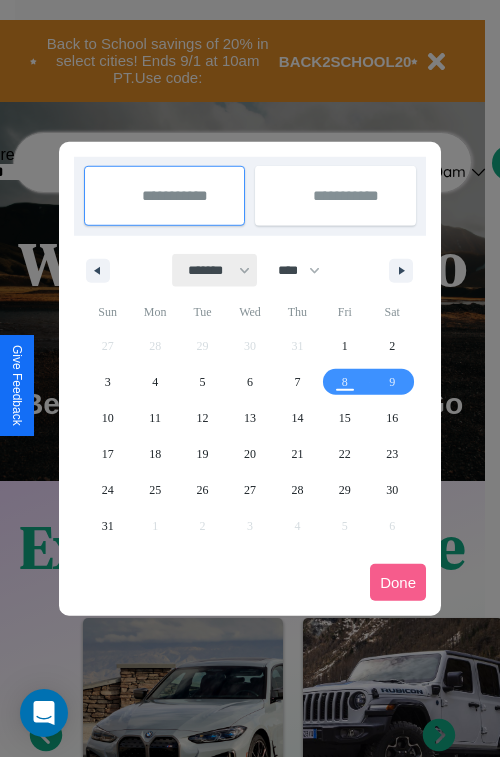 click on "******* ******** ***** ***** *** **** **** ****** ********* ******* ******** ********" at bounding box center (215, 270) 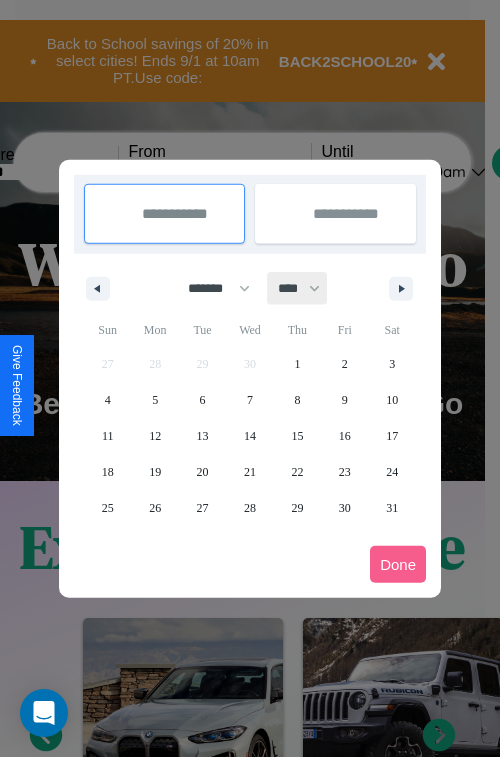 click on "**** **** **** **** **** **** **** **** **** **** **** **** **** **** **** **** **** **** **** **** **** **** **** **** **** **** **** **** **** **** **** **** **** **** **** **** **** **** **** **** **** **** **** **** **** **** **** **** **** **** **** **** **** **** **** **** **** **** **** **** **** **** **** **** **** **** **** **** **** **** **** **** **** **** **** **** **** **** **** **** **** **** **** **** **** **** **** **** **** **** **** **** **** **** **** **** **** **** **** **** **** **** **** **** **** **** **** **** **** **** **** **** **** **** **** **** **** **** **** **** ****" at bounding box center (298, 288) 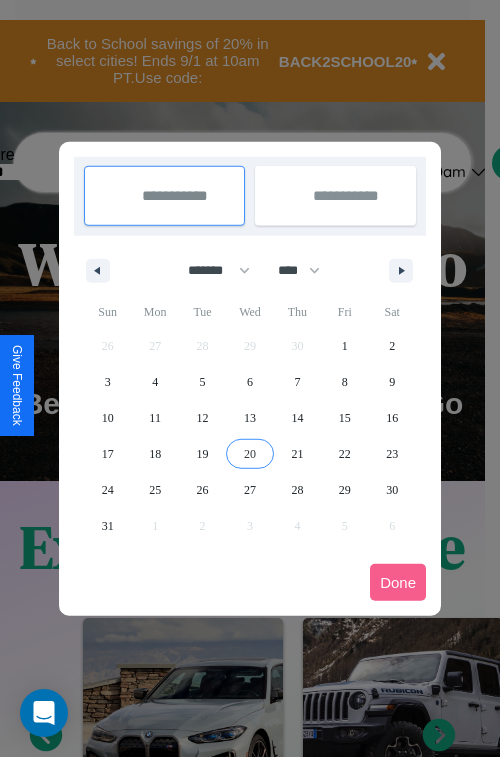 click on "20" at bounding box center [250, 454] 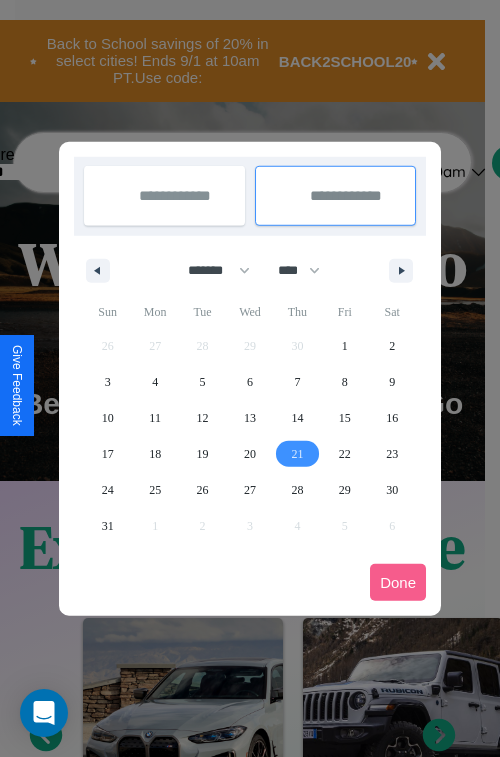 click on "21" at bounding box center [297, 454] 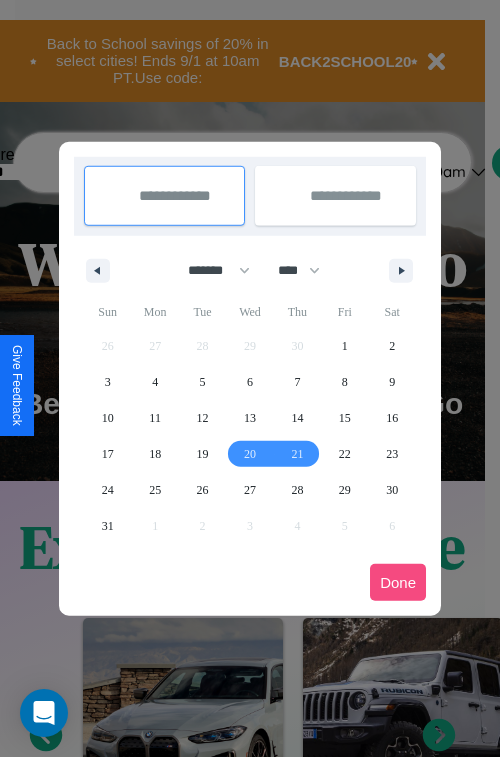 click on "Done" at bounding box center [398, 582] 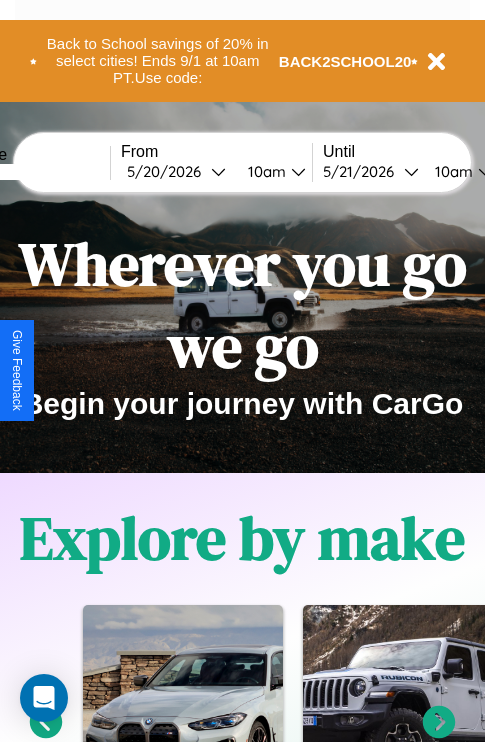 click on "10am" at bounding box center [264, 171] 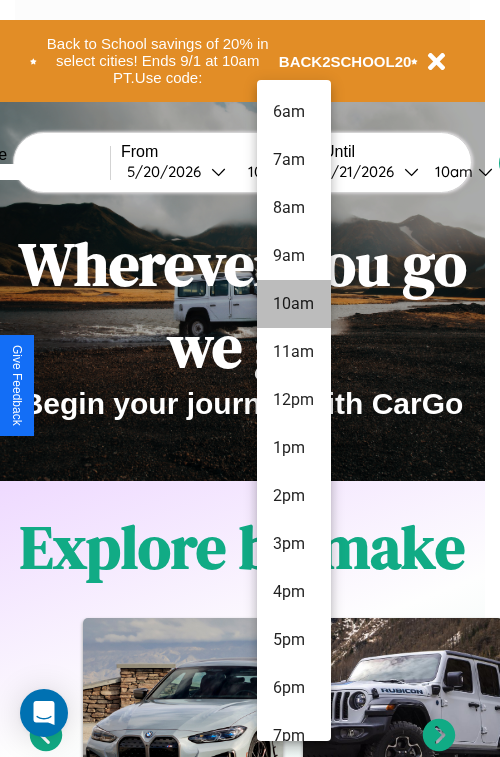 click on "10am" at bounding box center (294, 304) 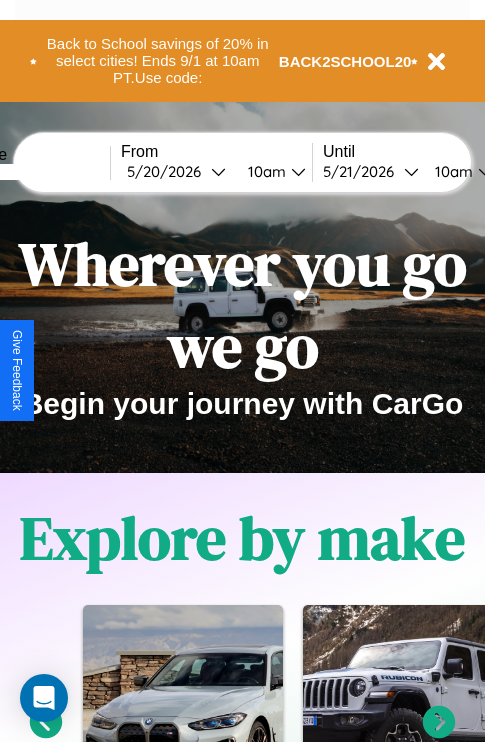 scroll, scrollTop: 0, scrollLeft: 76, axis: horizontal 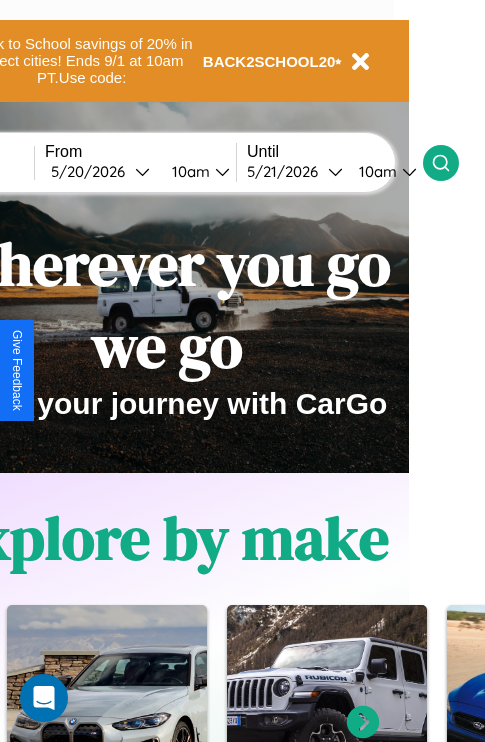 click 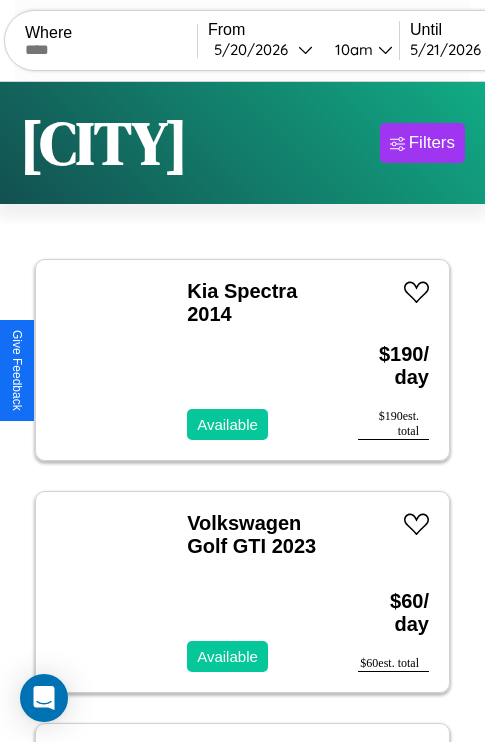 scroll, scrollTop: 89, scrollLeft: 0, axis: vertical 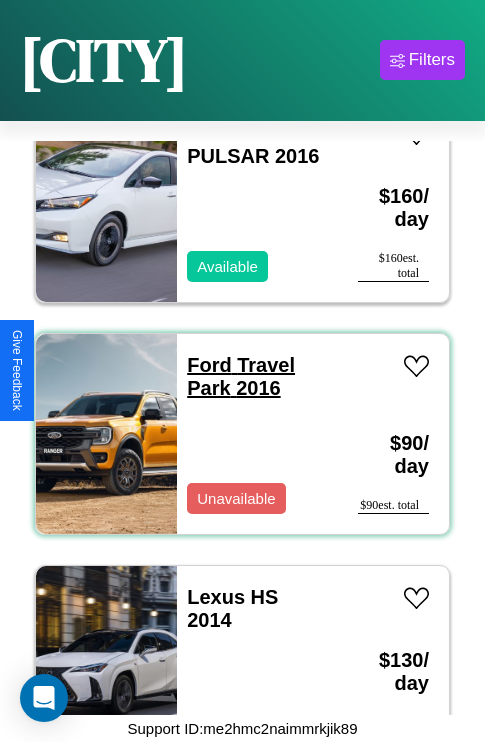 click on "Ford   Travel Park   2016" at bounding box center (241, 376) 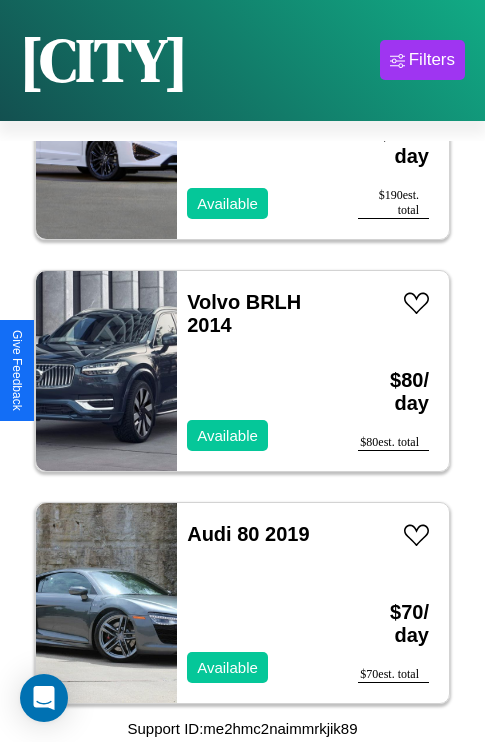 scroll, scrollTop: 12371, scrollLeft: 0, axis: vertical 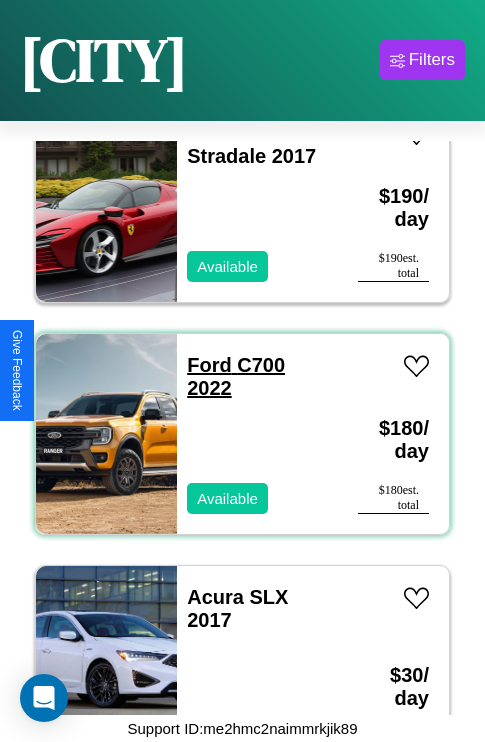 click on "Ford   C700   2022" at bounding box center [236, 376] 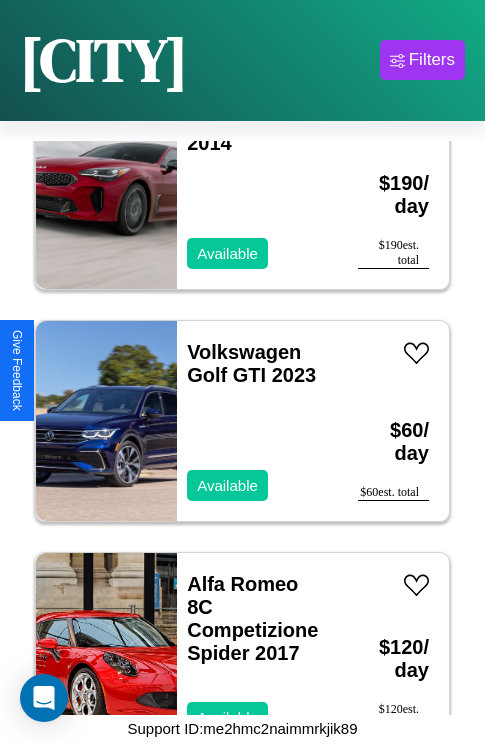 scroll, scrollTop: 75, scrollLeft: 0, axis: vertical 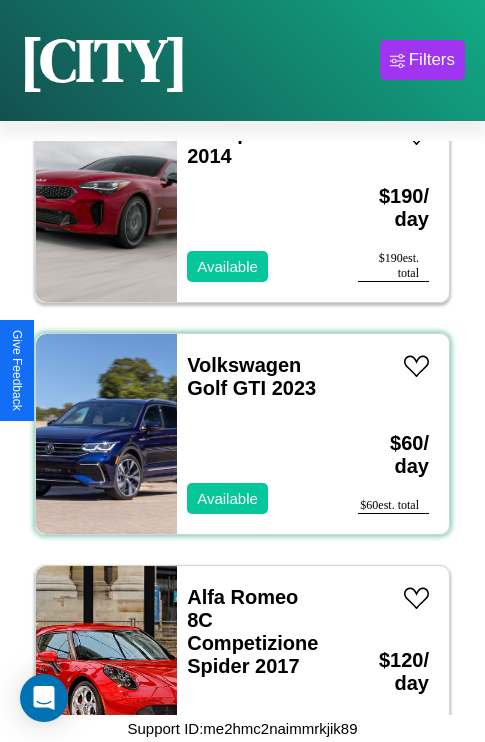 click on "Volkswagen   Golf GTI   2023 Available" at bounding box center [257, 434] 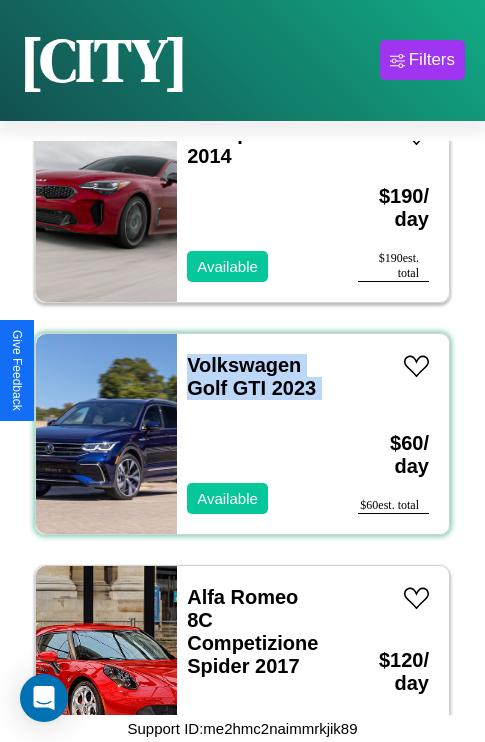 click on "Volkswagen   Golf GTI   2023 Available" at bounding box center [257, 434] 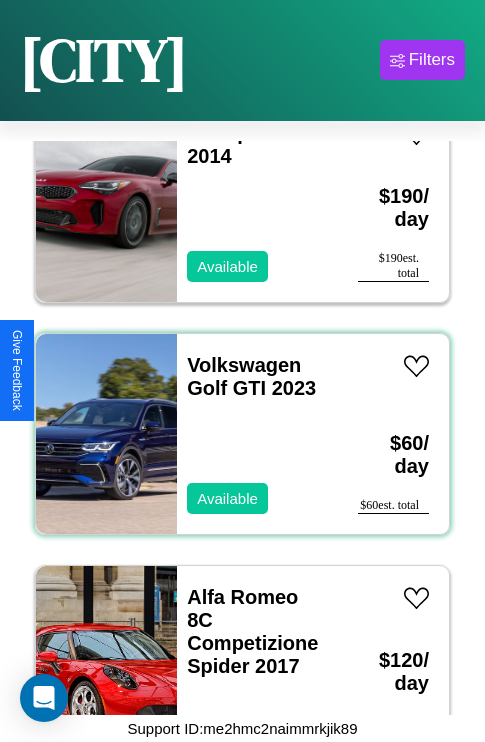 click on "Volkswagen   Golf GTI   2023 Available" at bounding box center (257, 434) 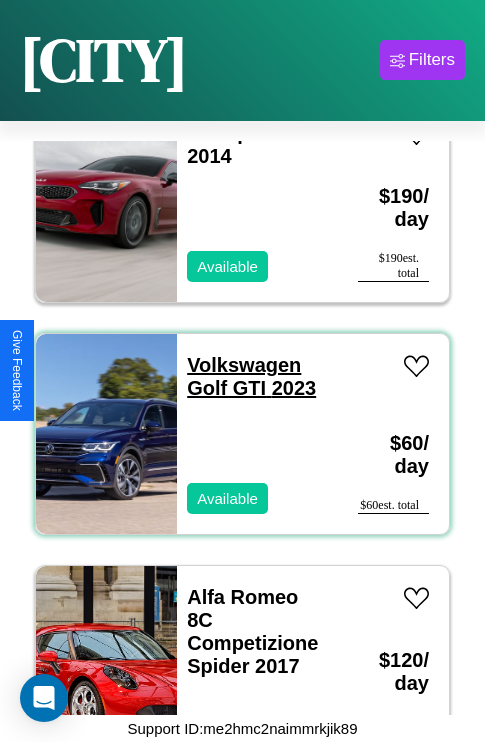 click on "Volkswagen   Golf GTI   2023" at bounding box center (251, 376) 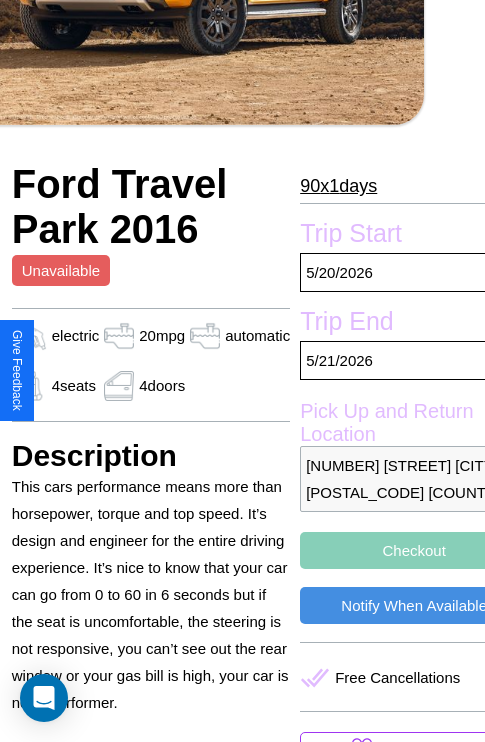 scroll, scrollTop: 497, scrollLeft: 96, axis: both 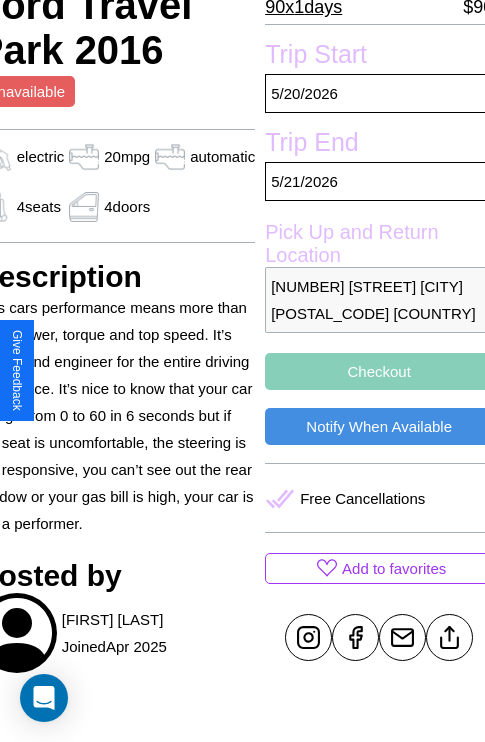 click on "Checkout" at bounding box center [379, 371] 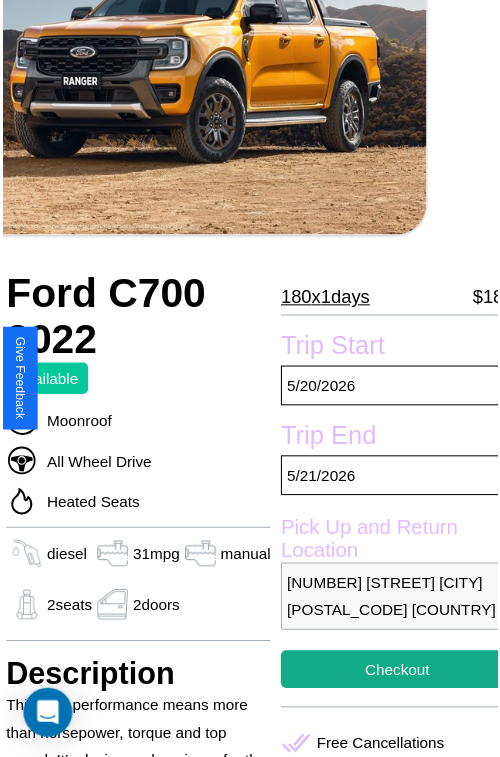 scroll, scrollTop: 219, scrollLeft: 72, axis: both 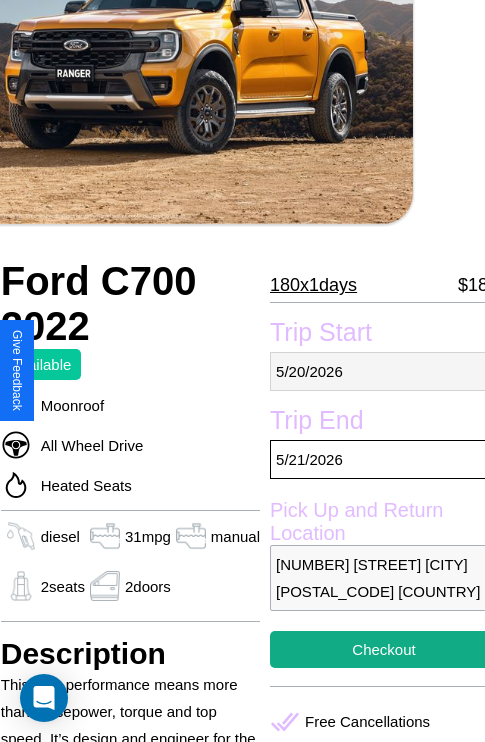 click on "[MONTH] / [DAY] / [YEAR]" at bounding box center [384, 371] 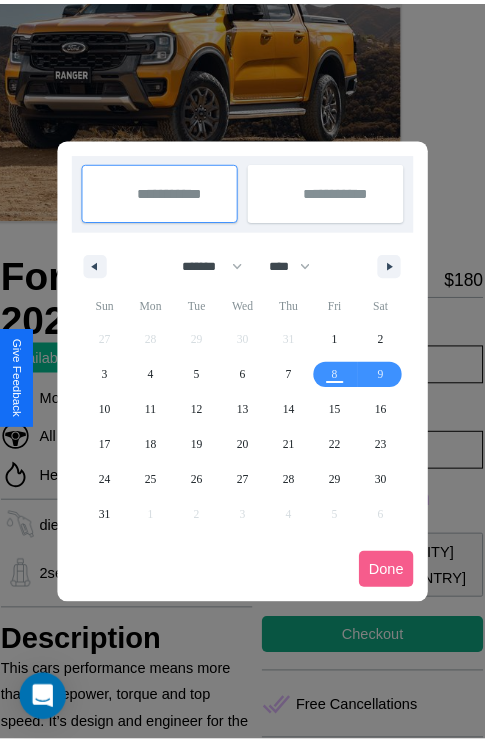 scroll, scrollTop: 0, scrollLeft: 72, axis: horizontal 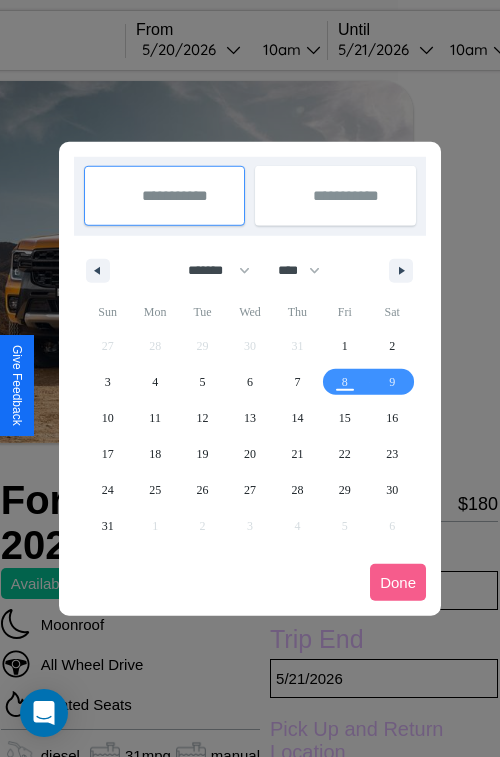 click at bounding box center [250, 378] 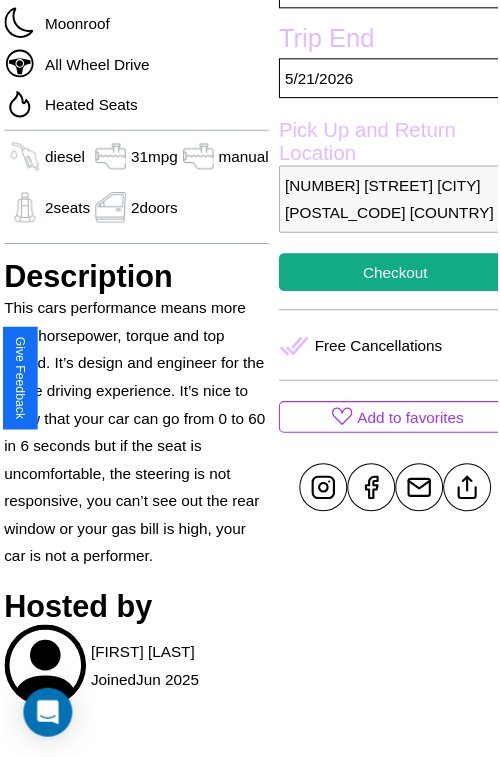 scroll, scrollTop: 639, scrollLeft: 72, axis: both 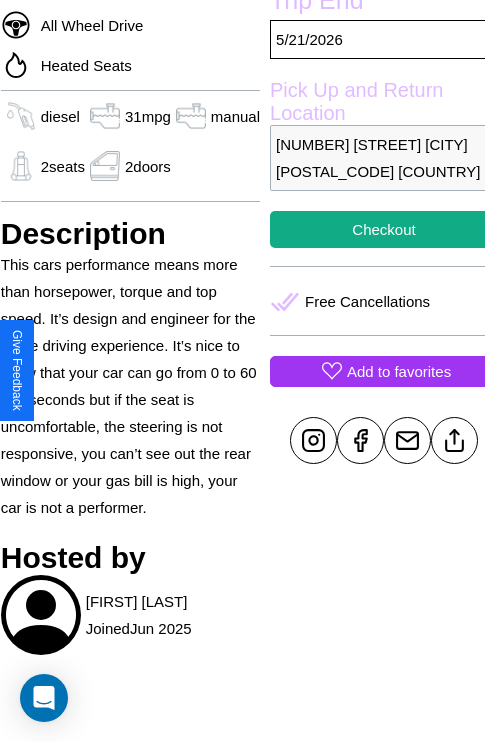 click on "Add to favorites" at bounding box center [399, 371] 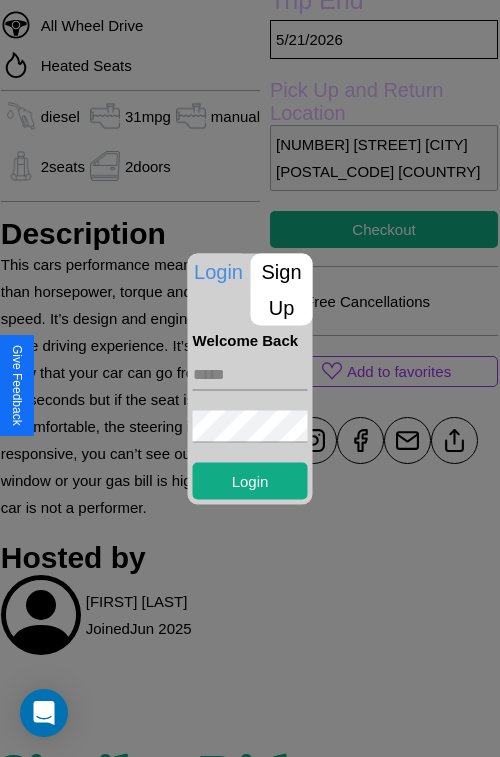 click on "Sign Up" at bounding box center (282, 289) 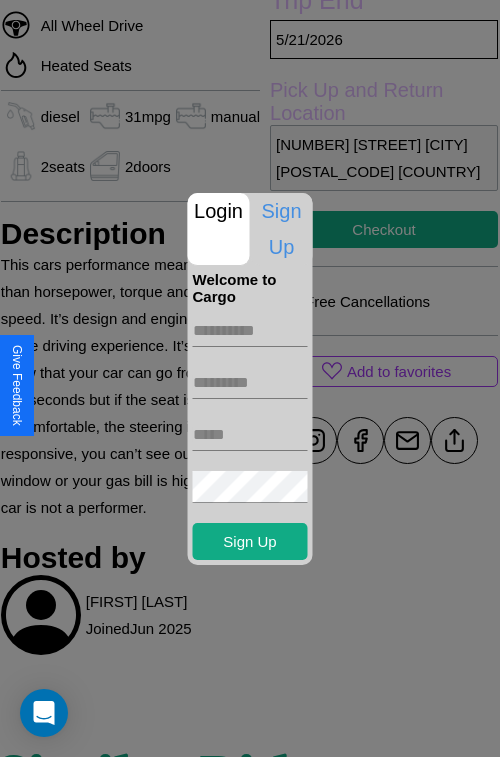 click at bounding box center [250, 331] 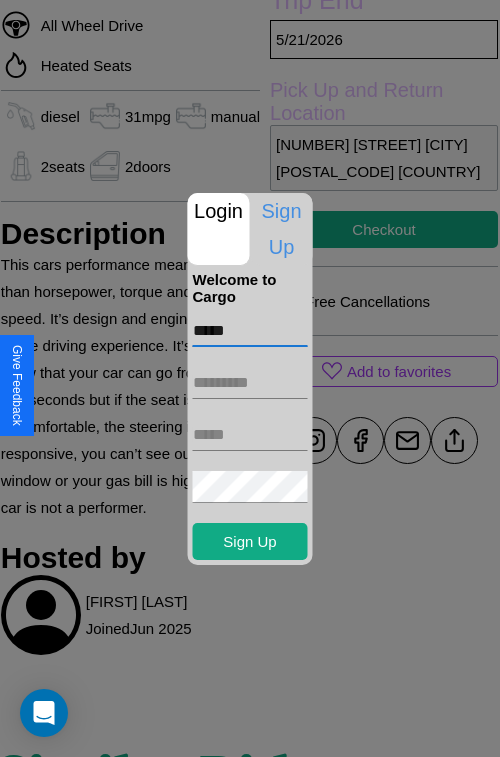 type on "*****" 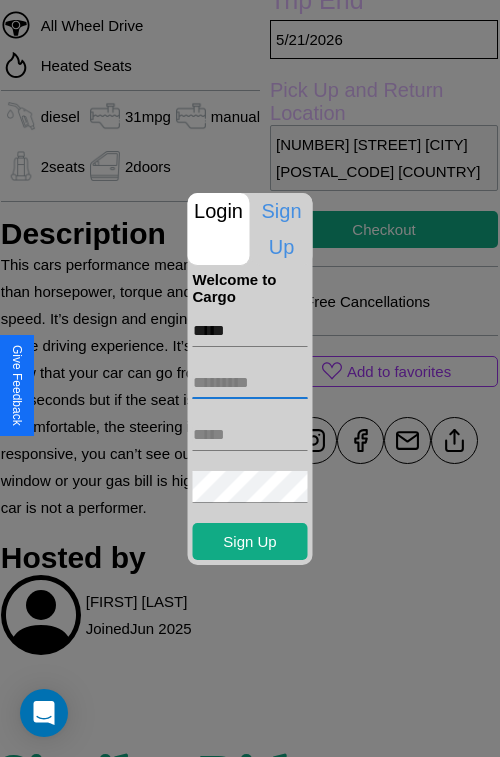 click at bounding box center [250, 383] 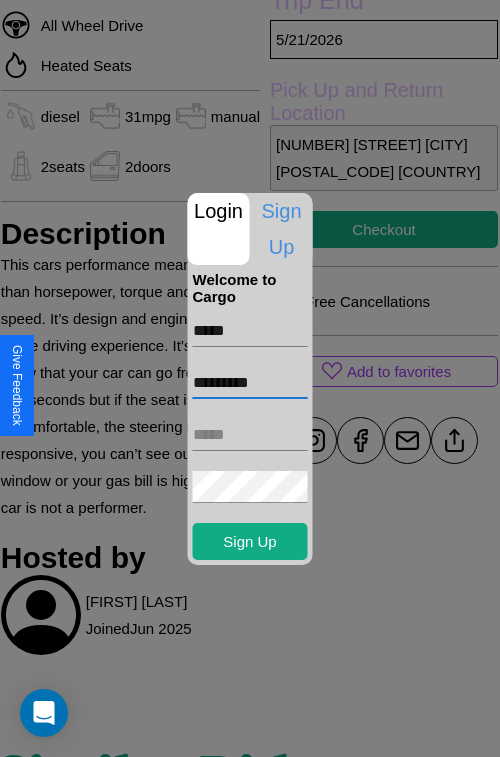 type on "*********" 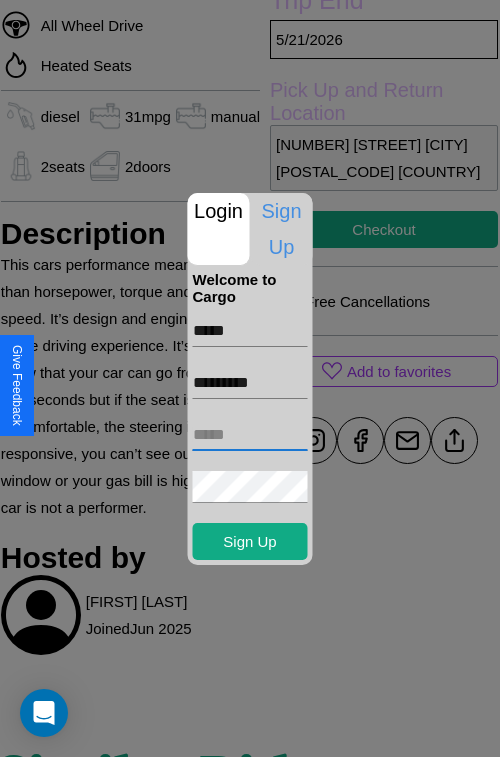 click at bounding box center (250, 435) 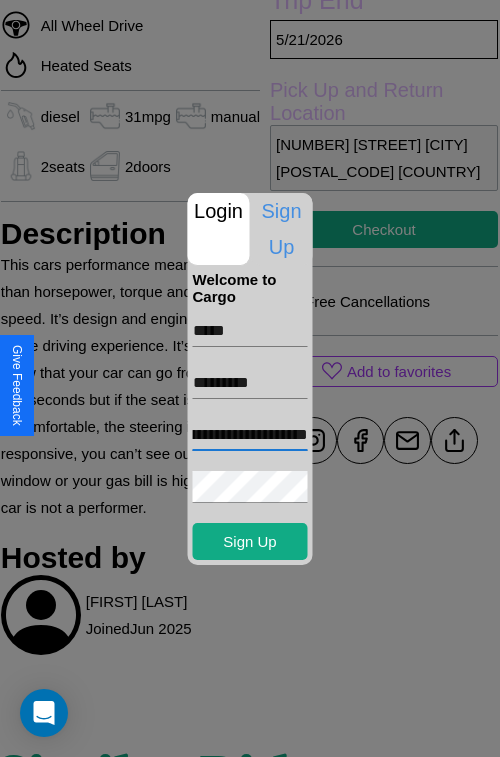 scroll, scrollTop: 0, scrollLeft: 106, axis: horizontal 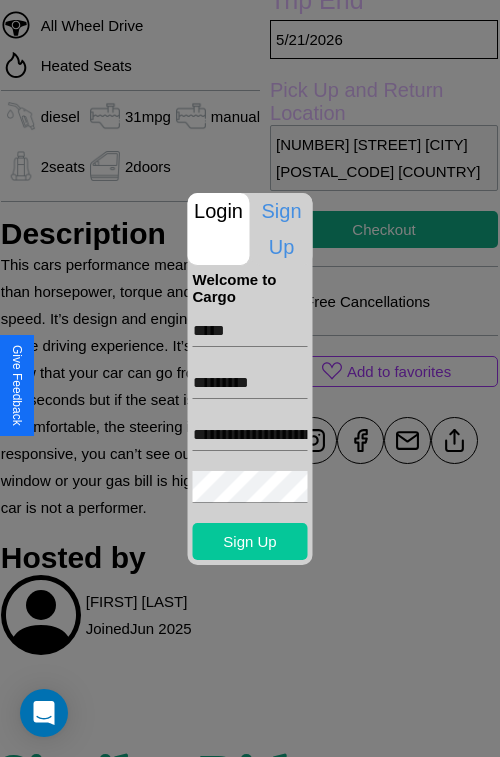 click on "Sign Up" at bounding box center [250, 541] 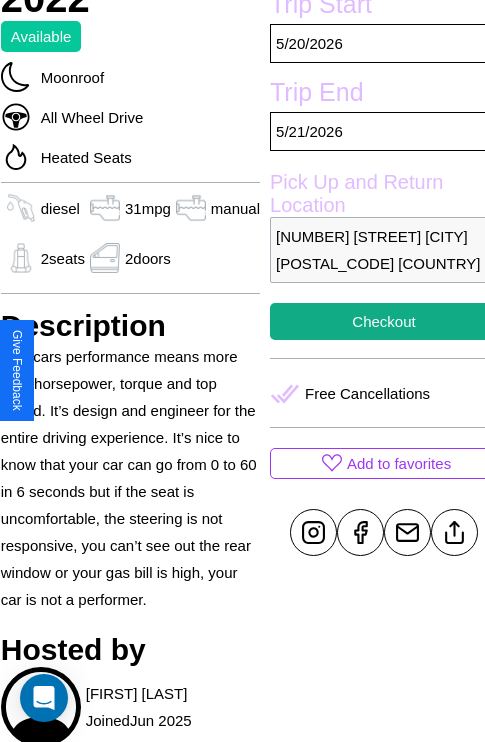 scroll, scrollTop: 497, scrollLeft: 72, axis: both 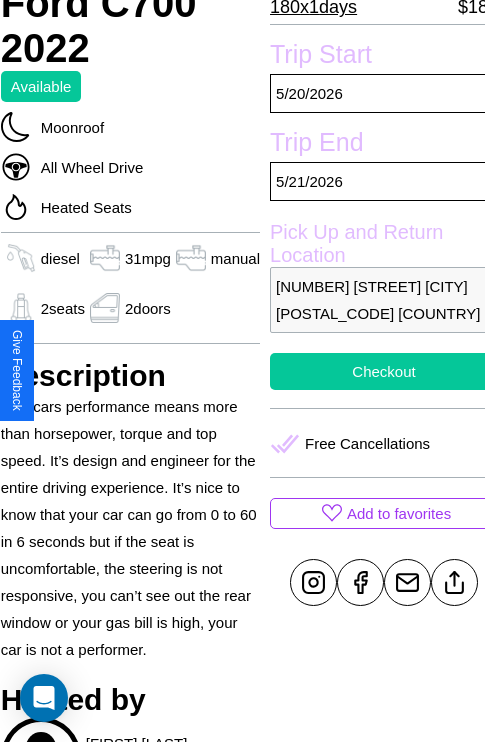 click on "Checkout" at bounding box center [384, 371] 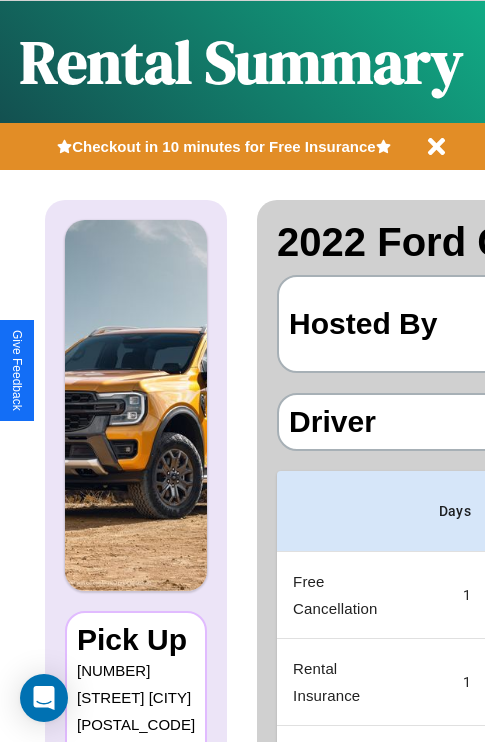 scroll, scrollTop: 0, scrollLeft: 378, axis: horizontal 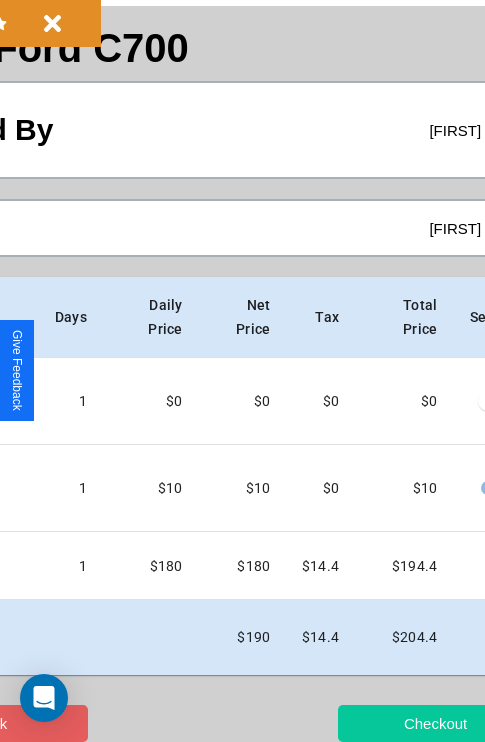 click on "Checkout" at bounding box center (435, 723) 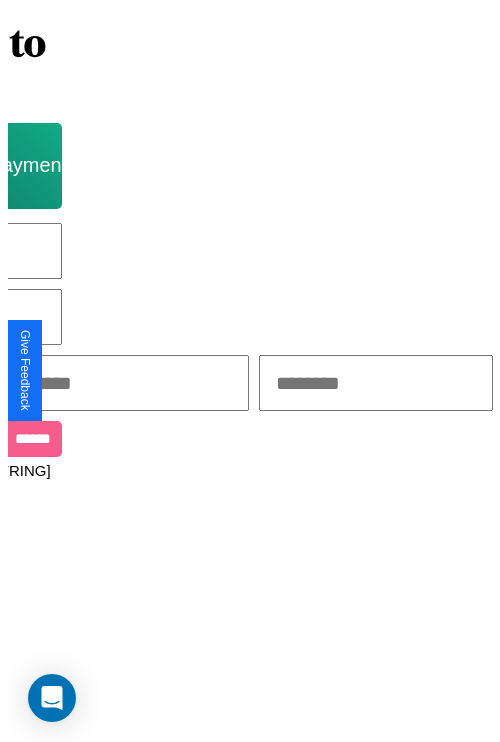 scroll, scrollTop: 0, scrollLeft: 0, axis: both 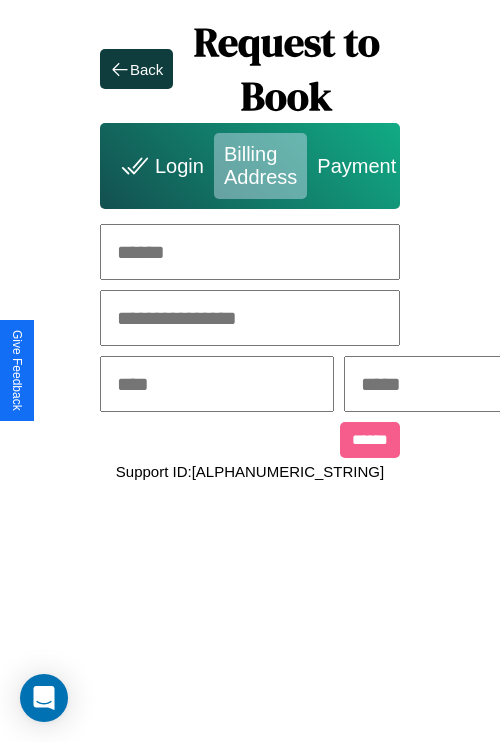 click at bounding box center [250, 252] 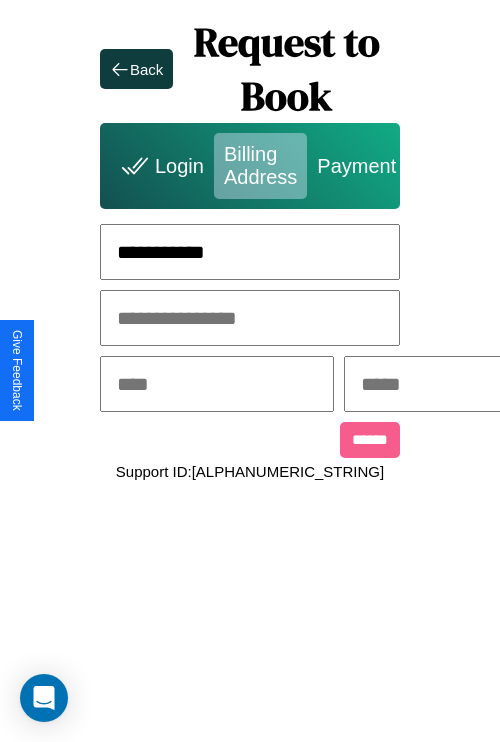 type on "**********" 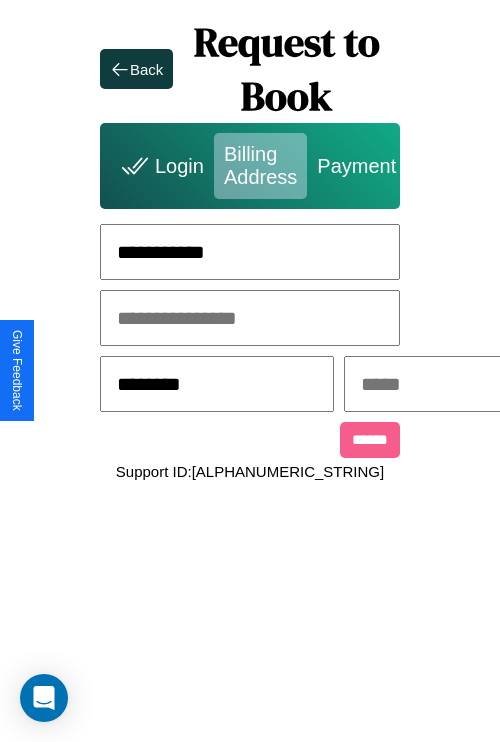 type on "********" 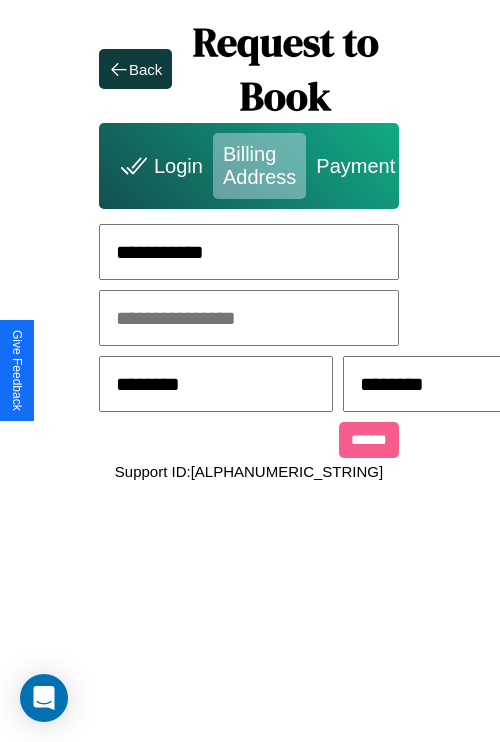 scroll, scrollTop: 0, scrollLeft: 517, axis: horizontal 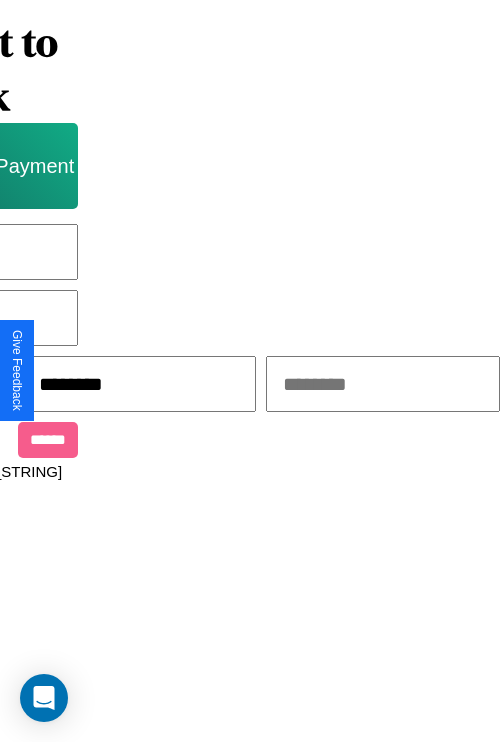 type on "********" 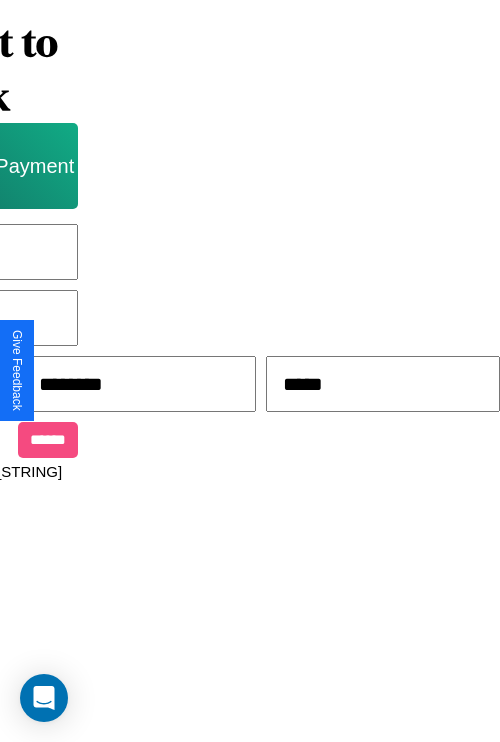 type on "*****" 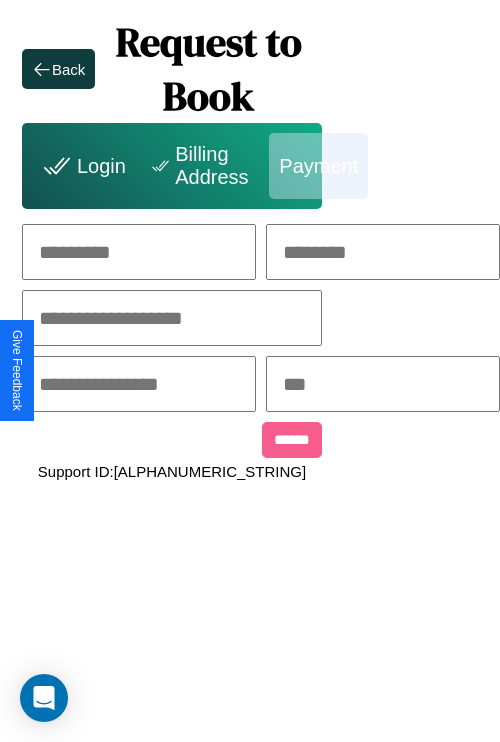 click at bounding box center [139, 252] 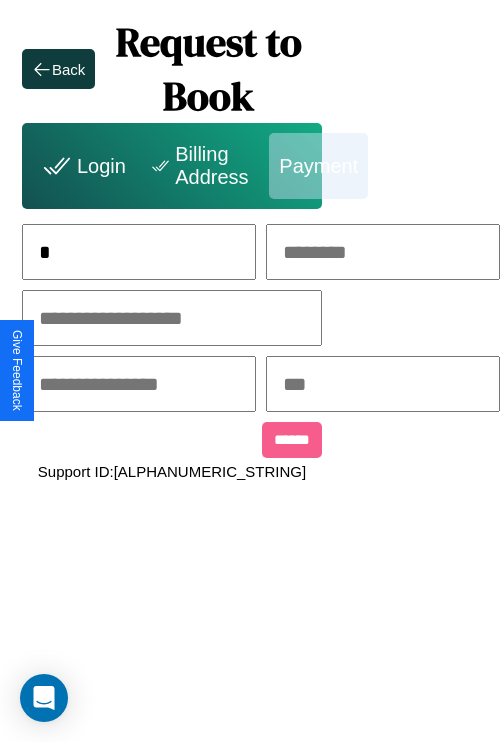 scroll, scrollTop: 0, scrollLeft: 122, axis: horizontal 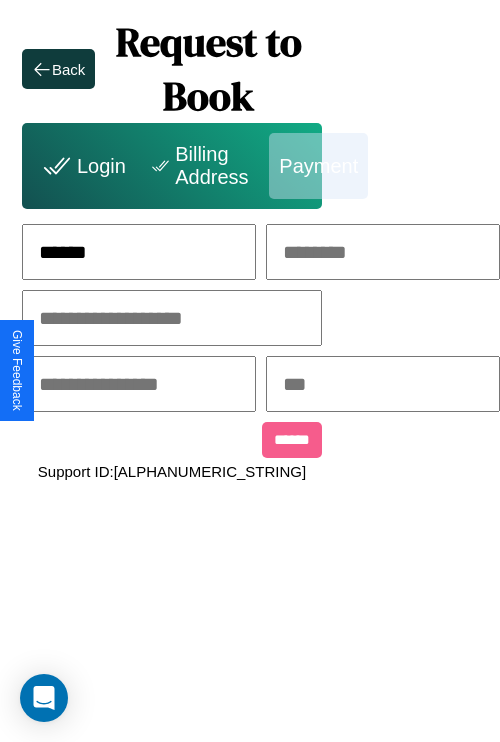 type on "******" 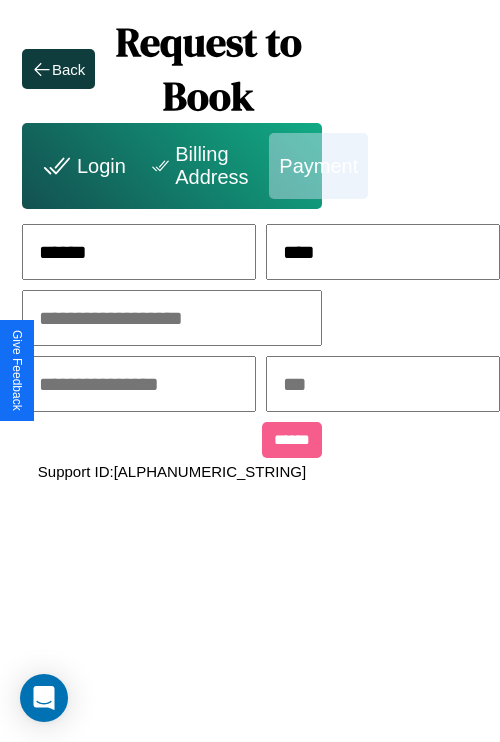 type on "****" 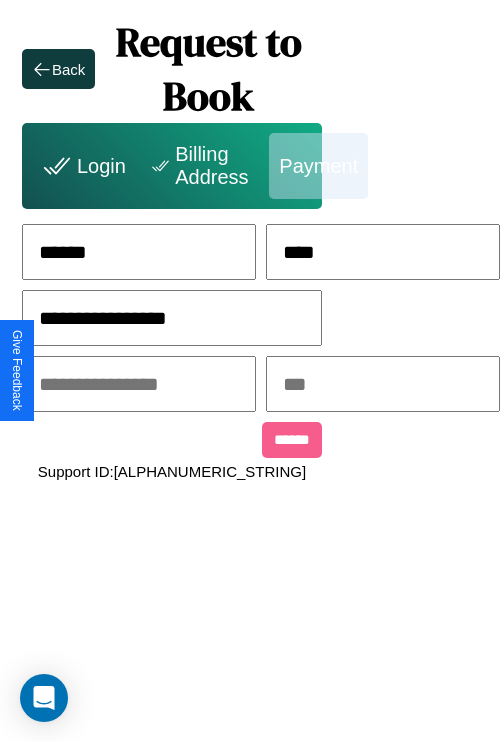 type on "**********" 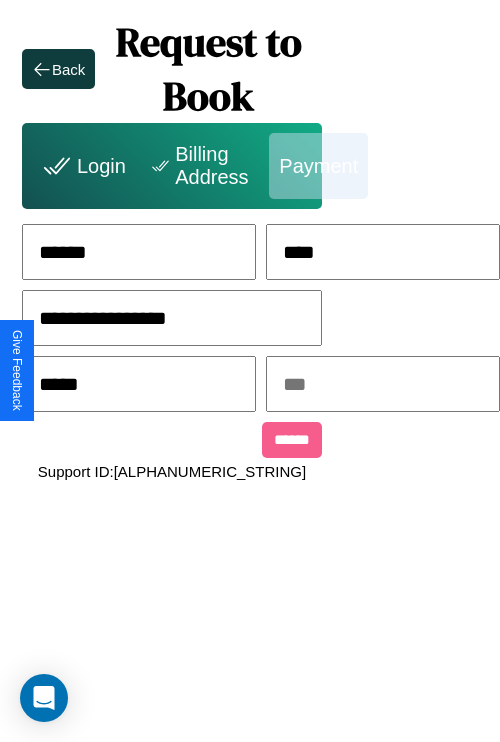type on "*****" 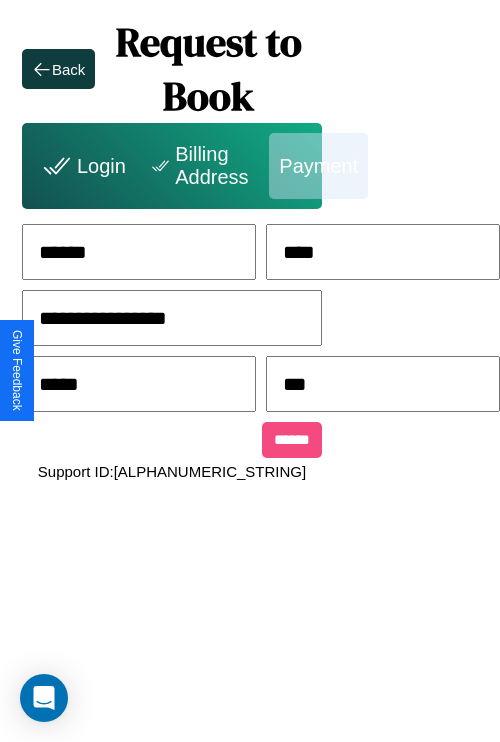 type on "***" 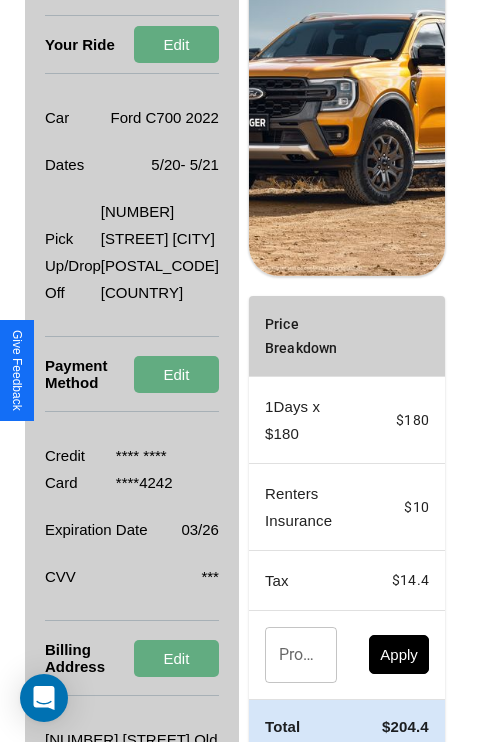 scroll, scrollTop: 482, scrollLeft: 72, axis: both 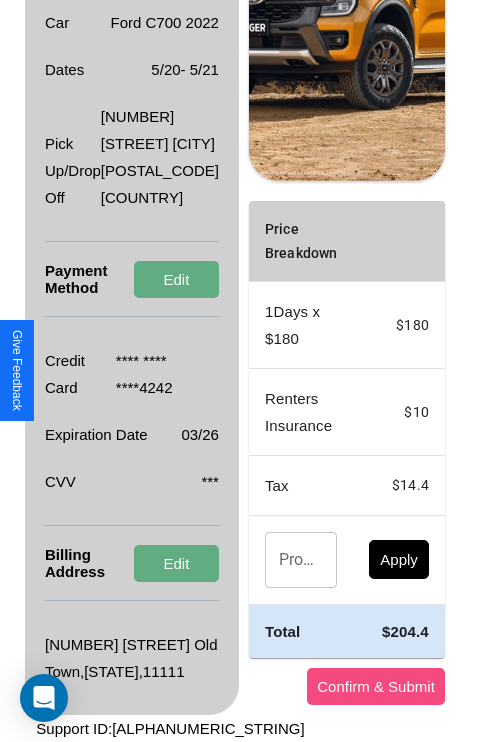 click on "Confirm & Submit" at bounding box center [376, 686] 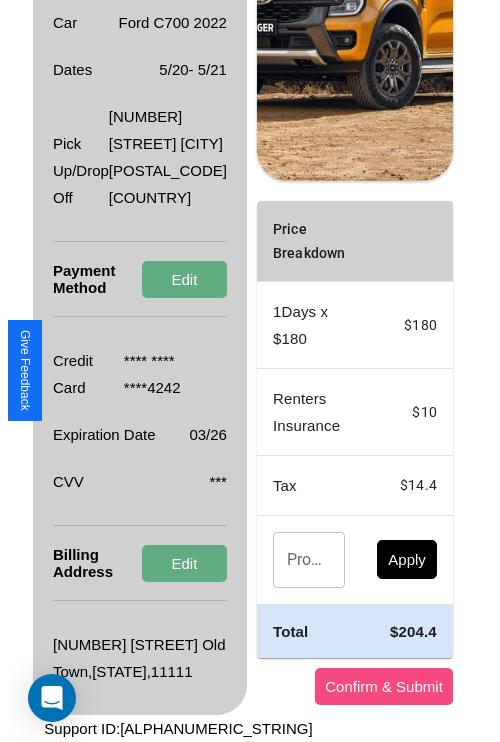 scroll, scrollTop: 0, scrollLeft: 72, axis: horizontal 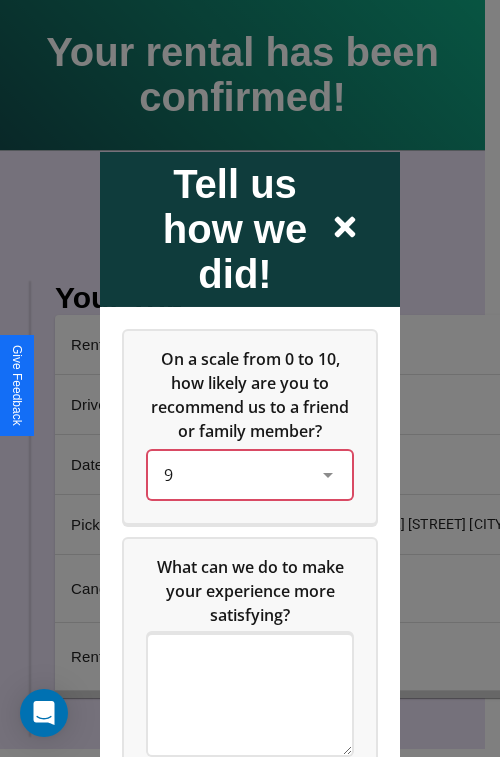 click on "9" at bounding box center (234, 474) 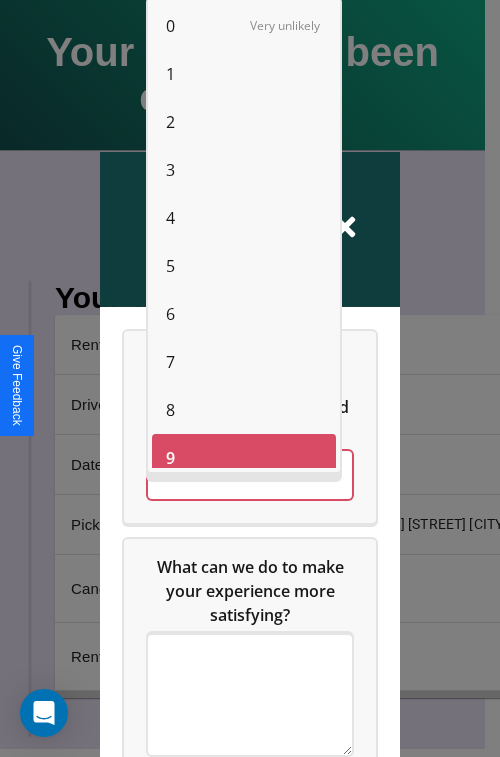 scroll, scrollTop: 14, scrollLeft: 0, axis: vertical 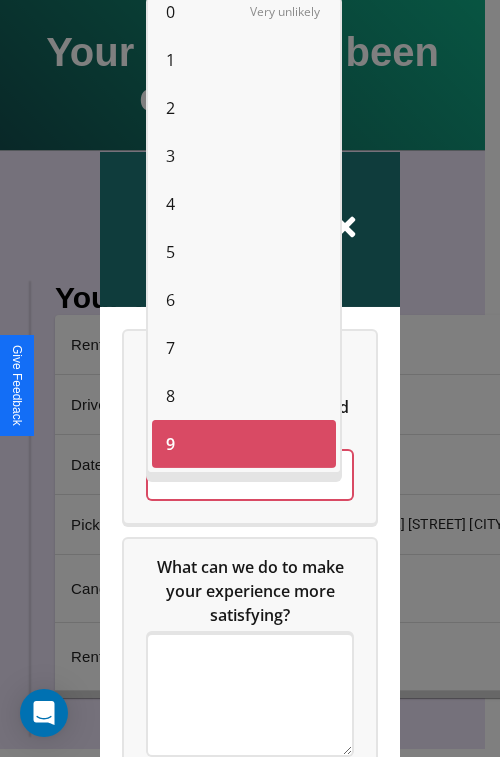 click on "0" at bounding box center [170, 12] 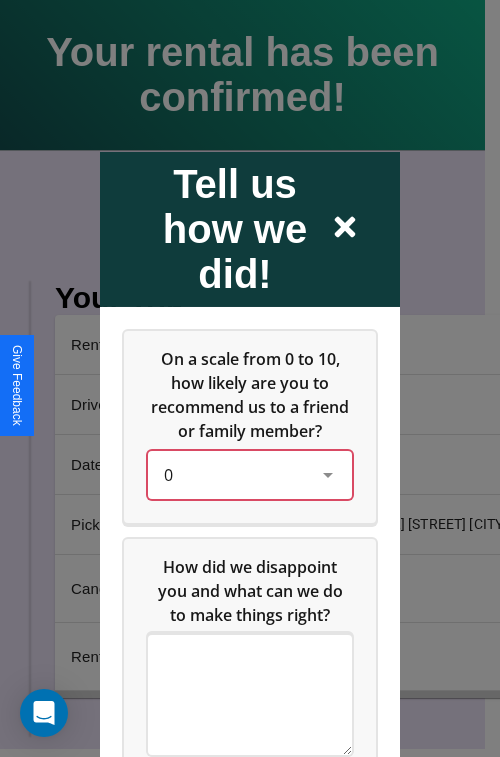 scroll, scrollTop: 12, scrollLeft: 0, axis: vertical 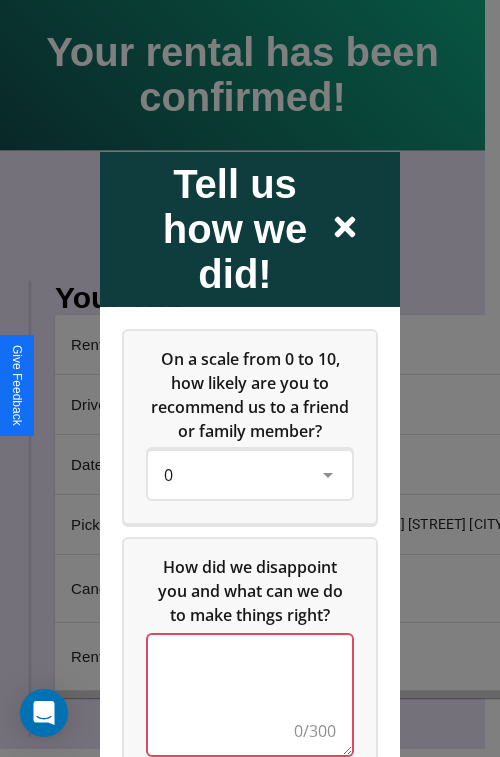 click at bounding box center [250, 694] 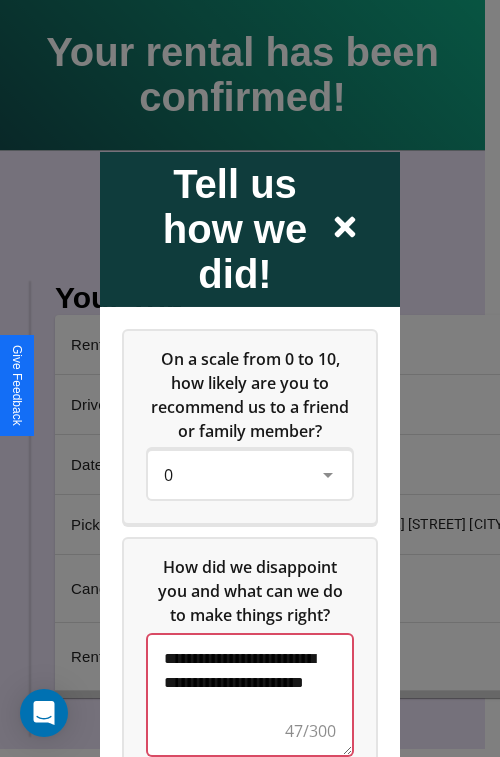 scroll, scrollTop: 5, scrollLeft: 0, axis: vertical 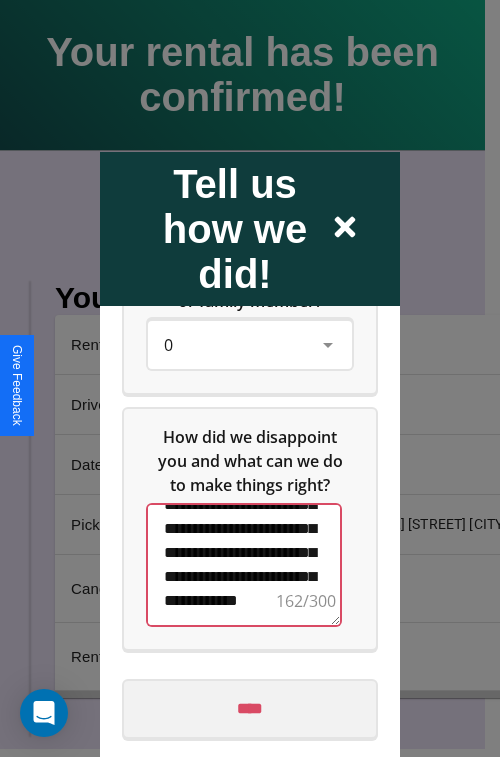 type on "**********" 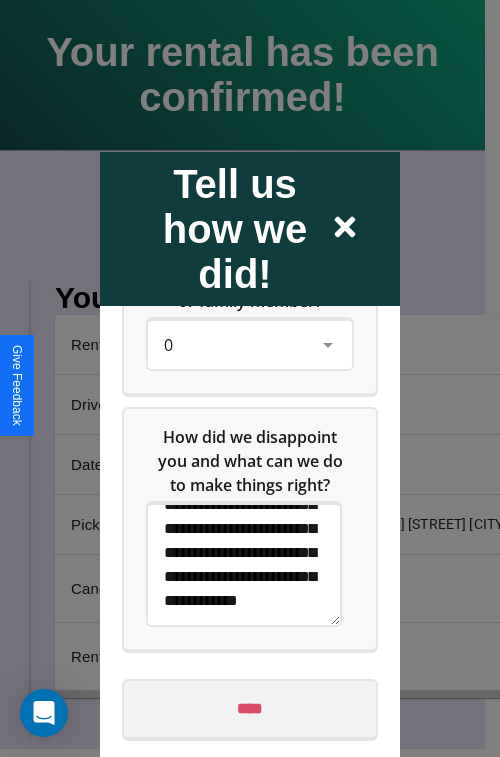 click on "****" at bounding box center (250, 708) 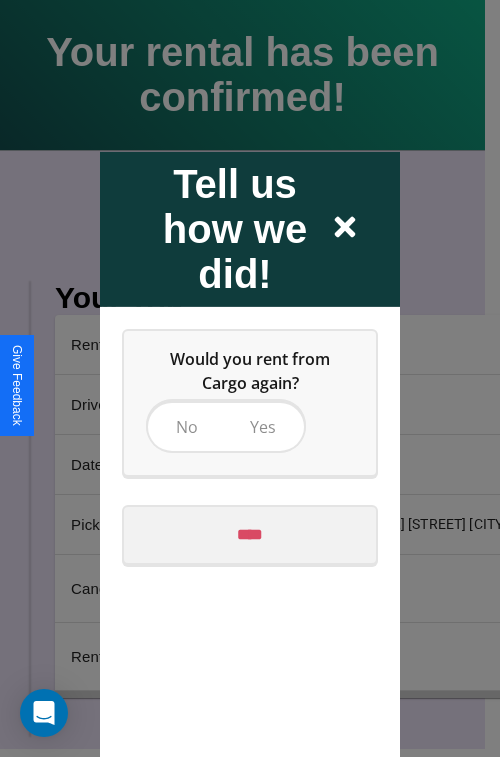 scroll, scrollTop: 0, scrollLeft: 0, axis: both 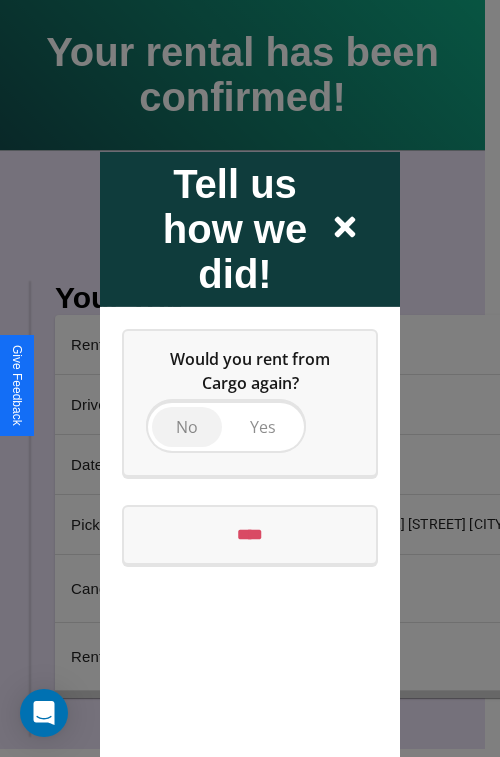 click on "No" at bounding box center (187, 426) 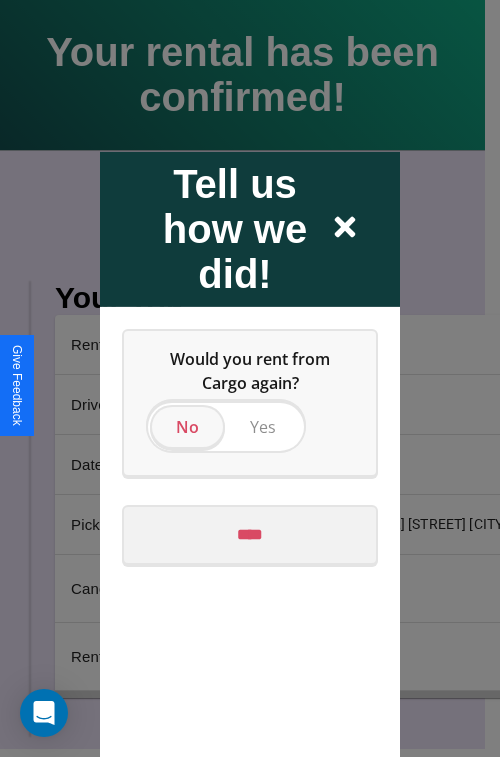 click on "****" at bounding box center [250, 534] 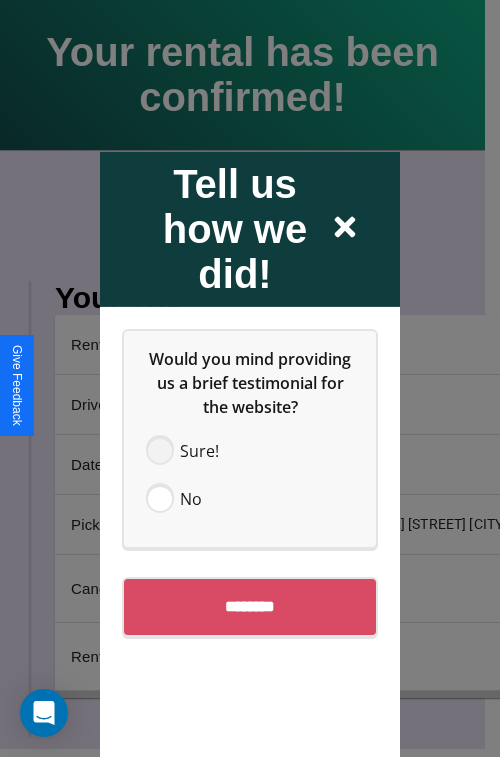 click at bounding box center (160, 450) 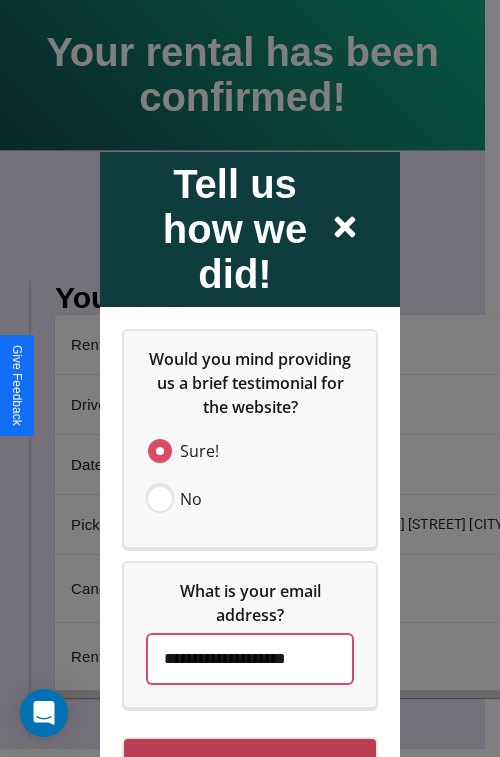 type on "**********" 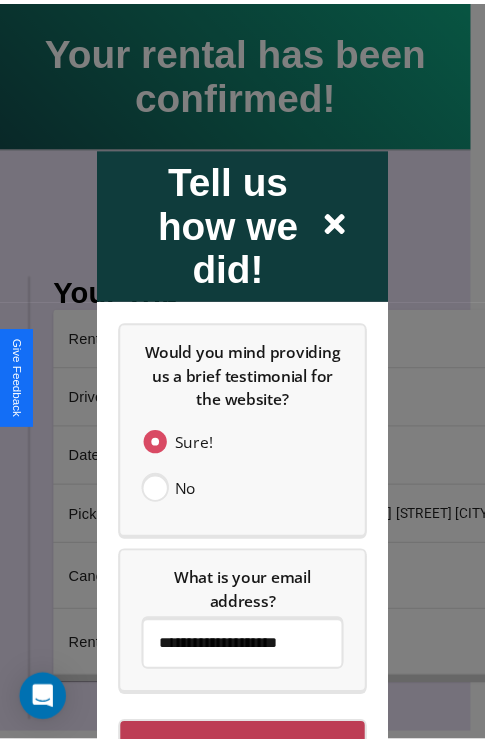 scroll, scrollTop: 58, scrollLeft: 0, axis: vertical 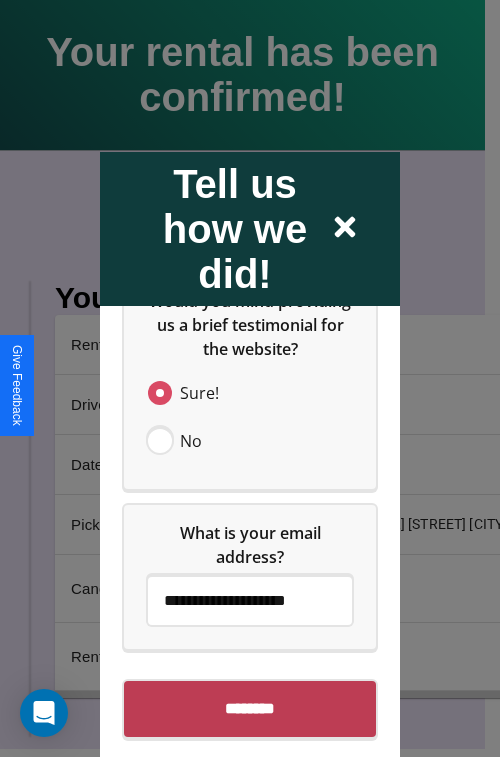 click on "********" at bounding box center (250, 708) 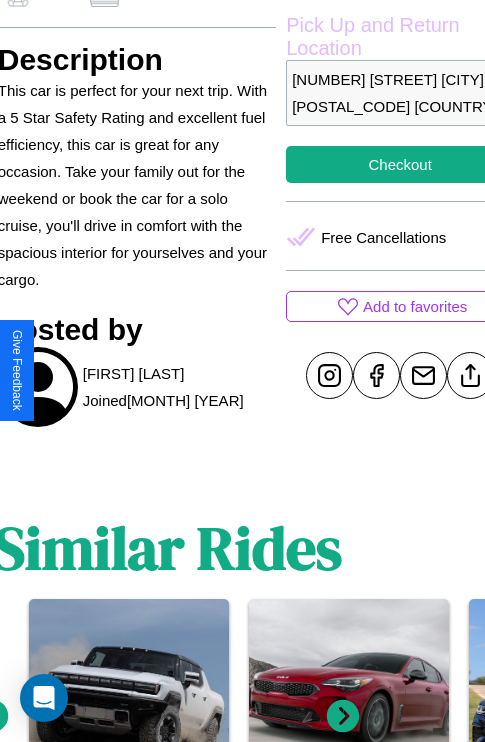 scroll, scrollTop: 709, scrollLeft: 76, axis: both 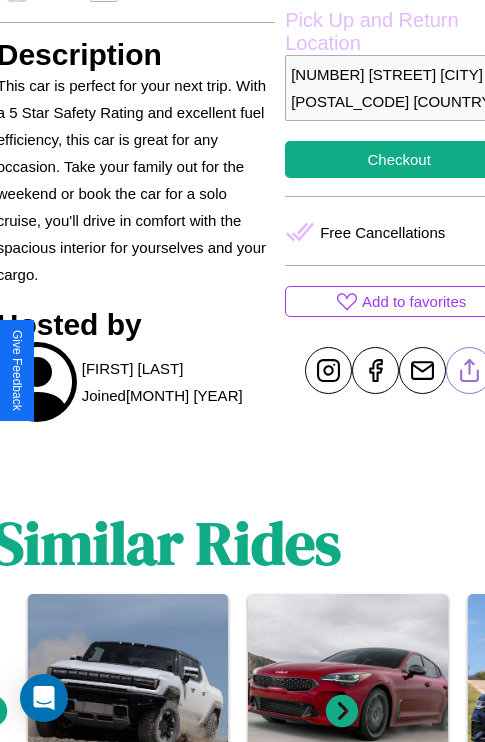 click 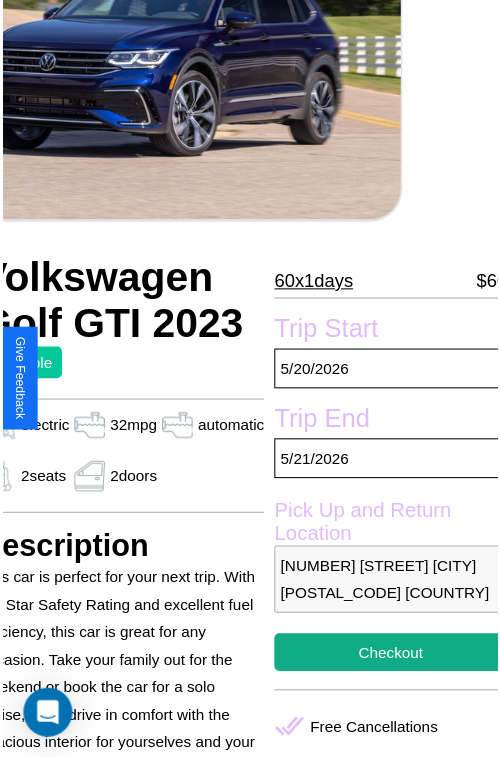 scroll, scrollTop: 220, scrollLeft: 96, axis: both 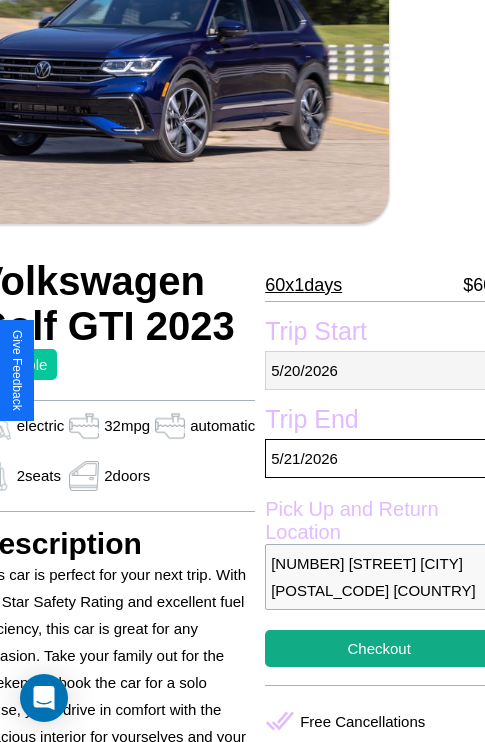 click on "5 / 20 / 2026" at bounding box center [379, 370] 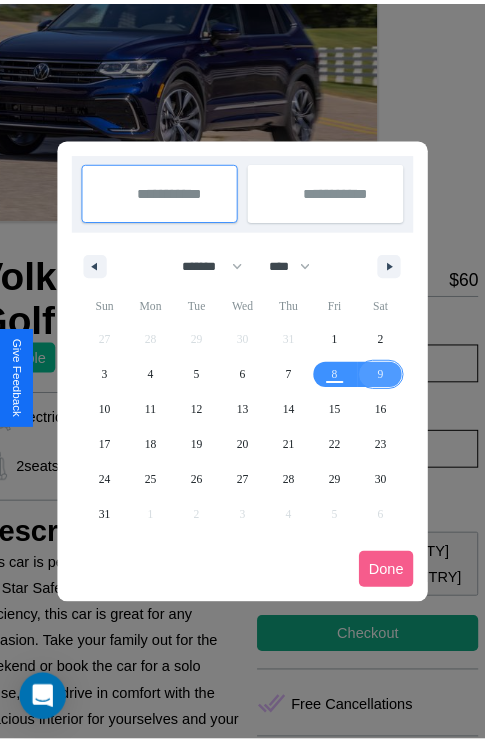scroll, scrollTop: 0, scrollLeft: 96, axis: horizontal 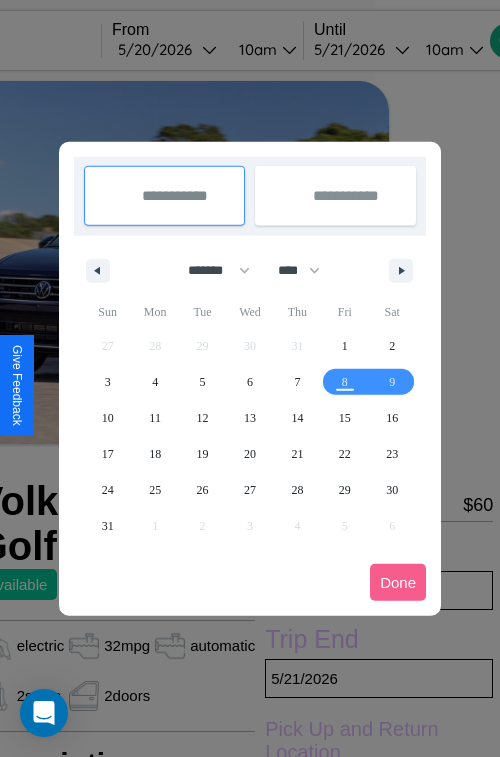 click at bounding box center (250, 378) 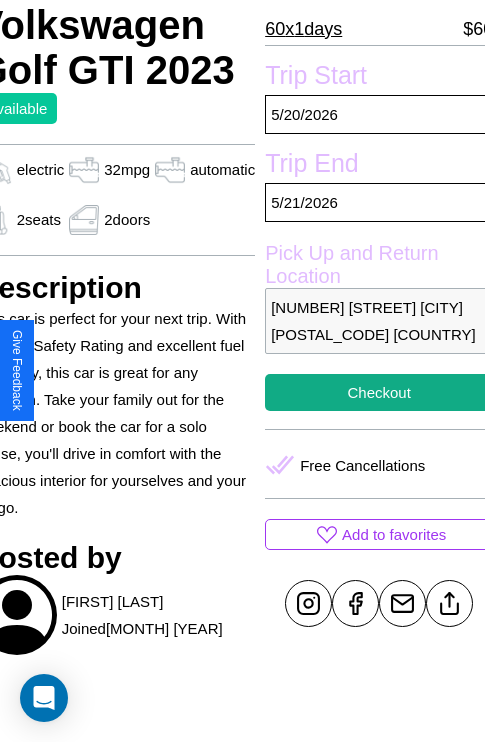 scroll, scrollTop: 498, scrollLeft: 96, axis: both 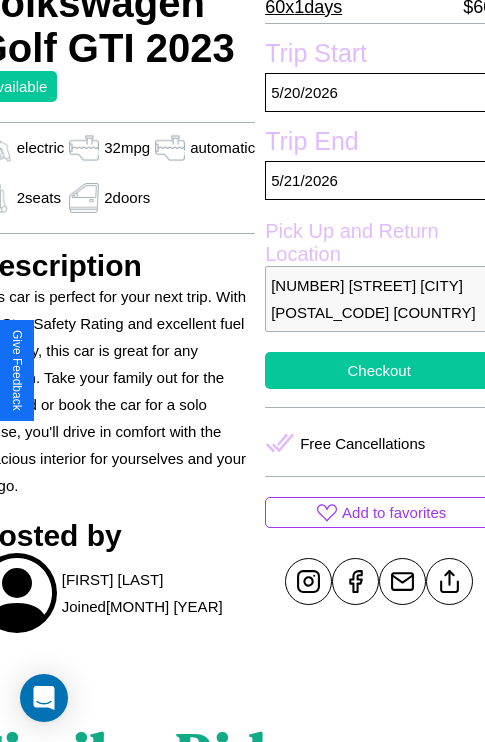 click on "Checkout" at bounding box center (379, 370) 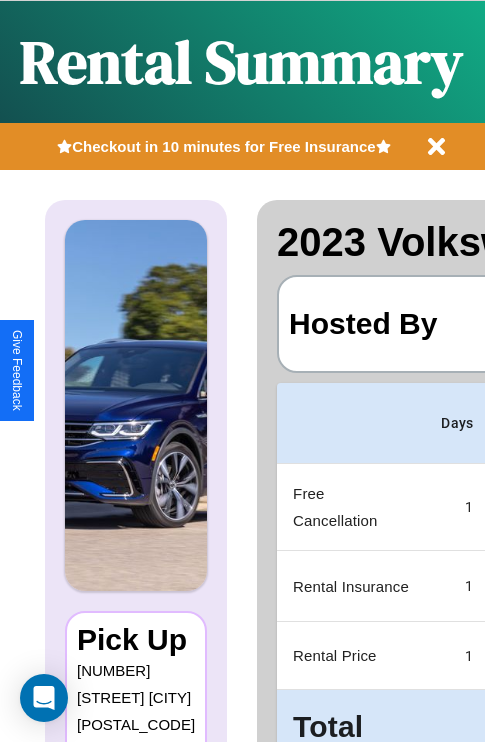 scroll, scrollTop: 0, scrollLeft: 378, axis: horizontal 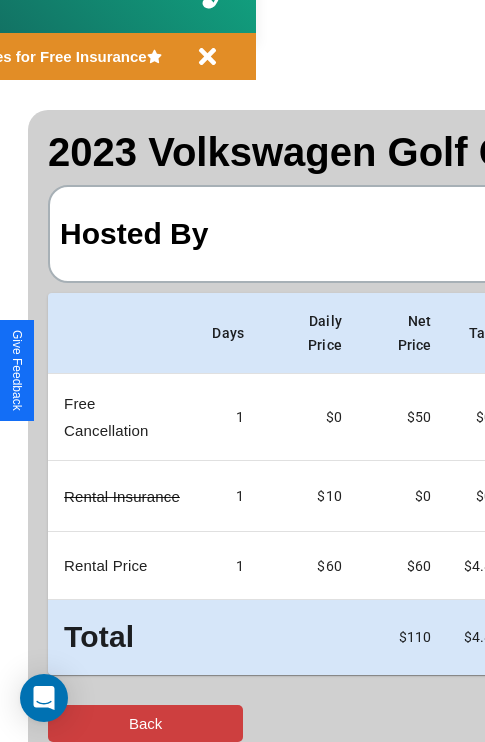 click on "Back" at bounding box center [145, 723] 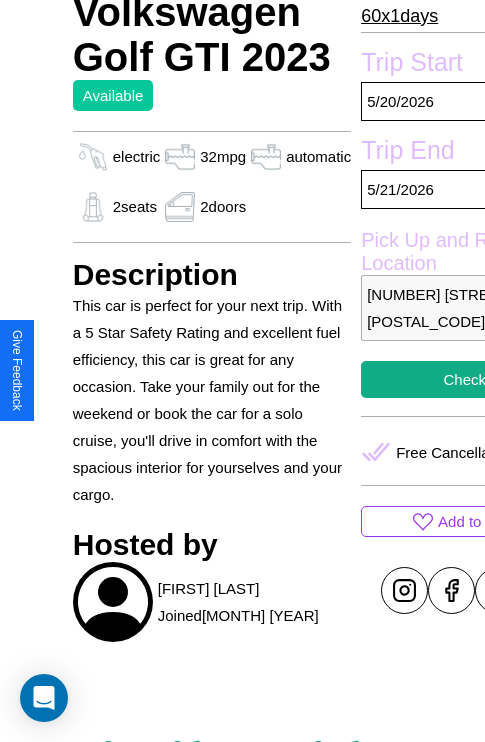 scroll, scrollTop: 518, scrollLeft: 0, axis: vertical 